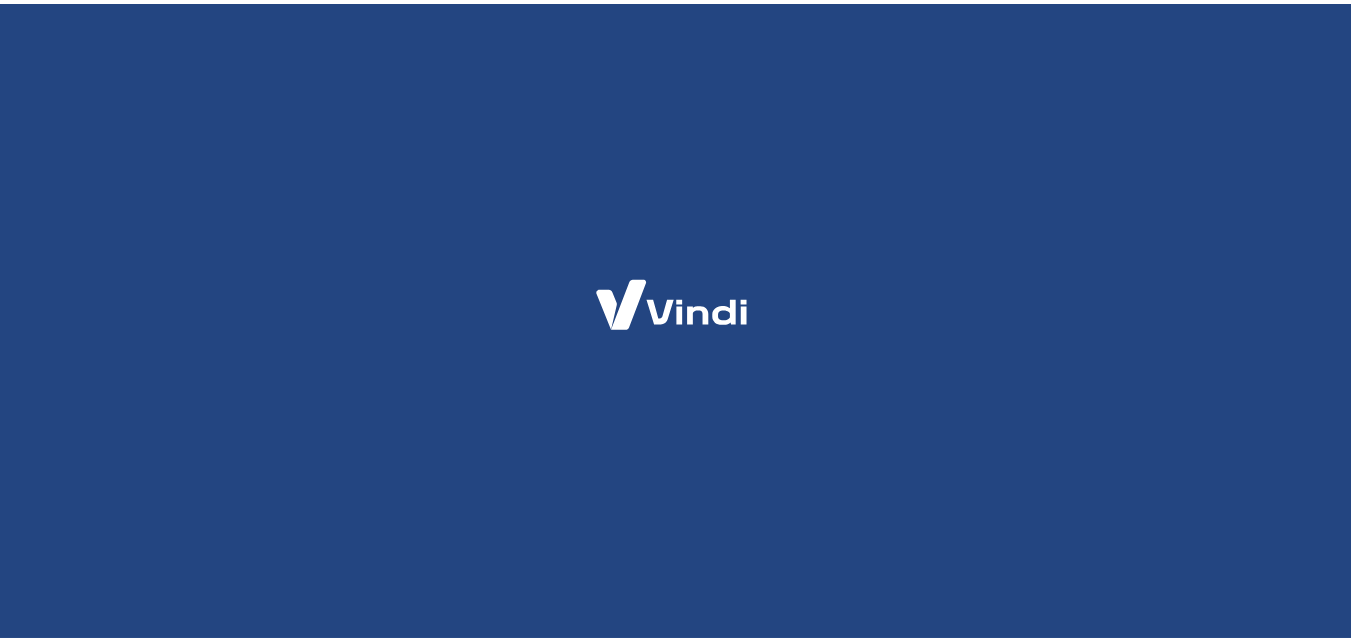 scroll, scrollTop: 0, scrollLeft: 0, axis: both 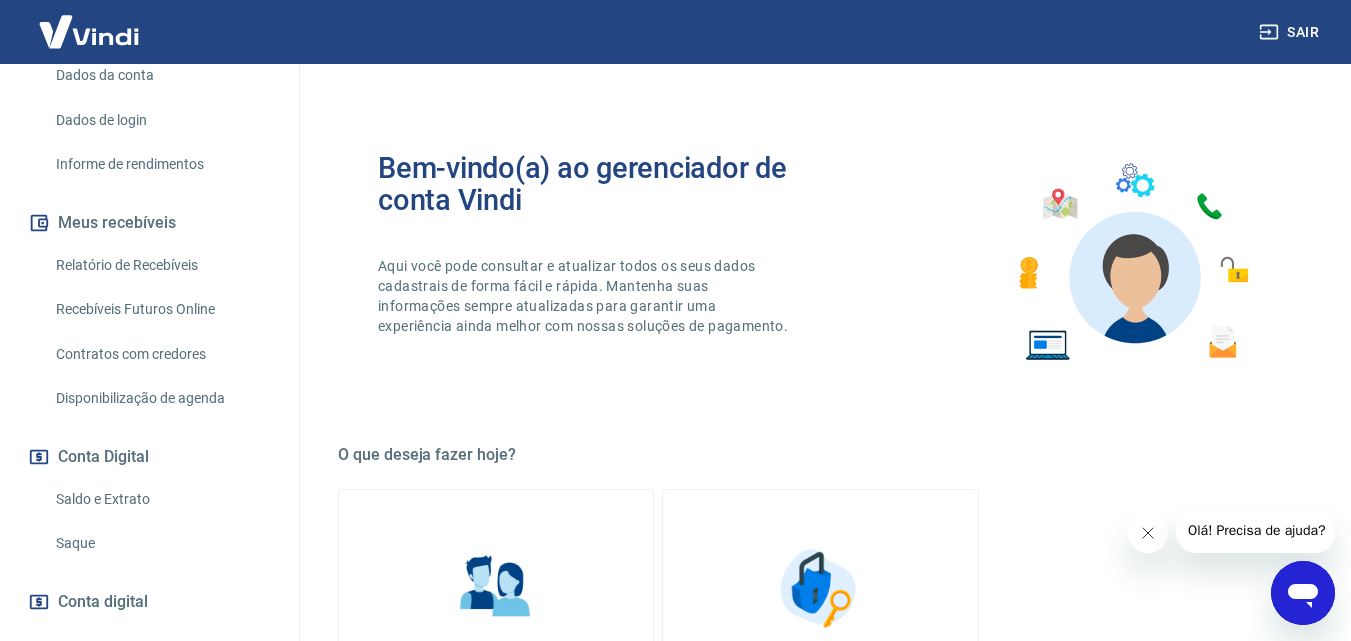 click on "Saque" at bounding box center (161, 543) 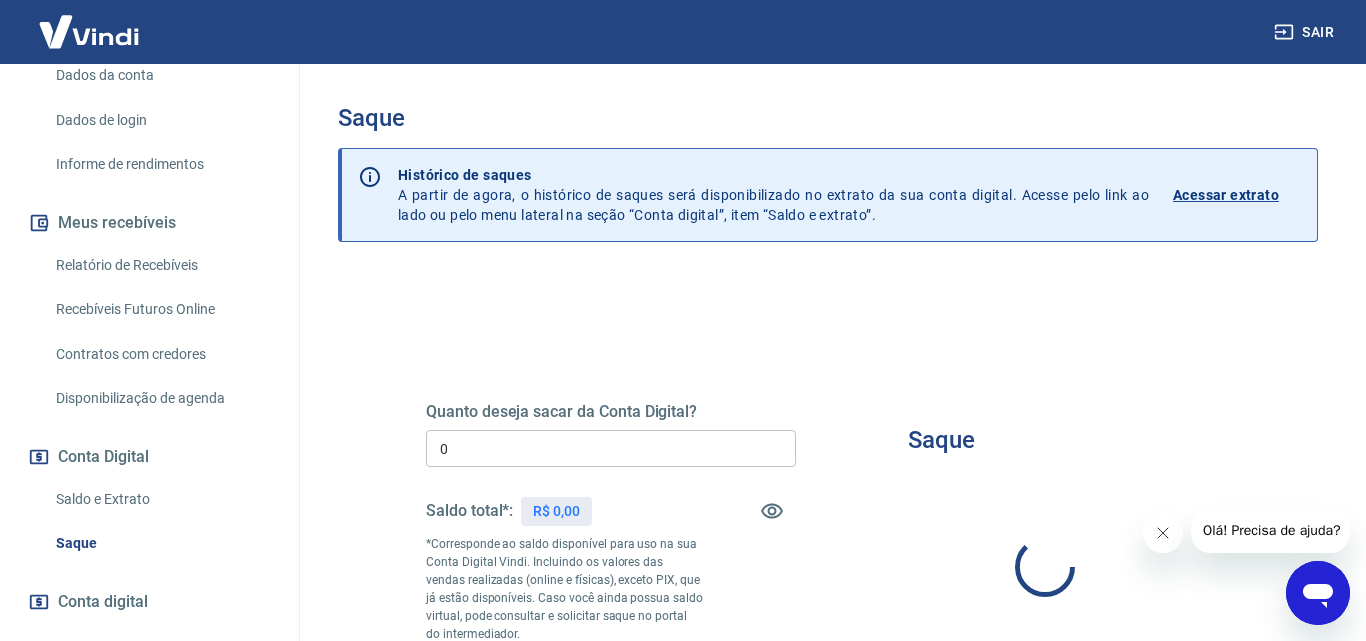 type on "R$ 0,00" 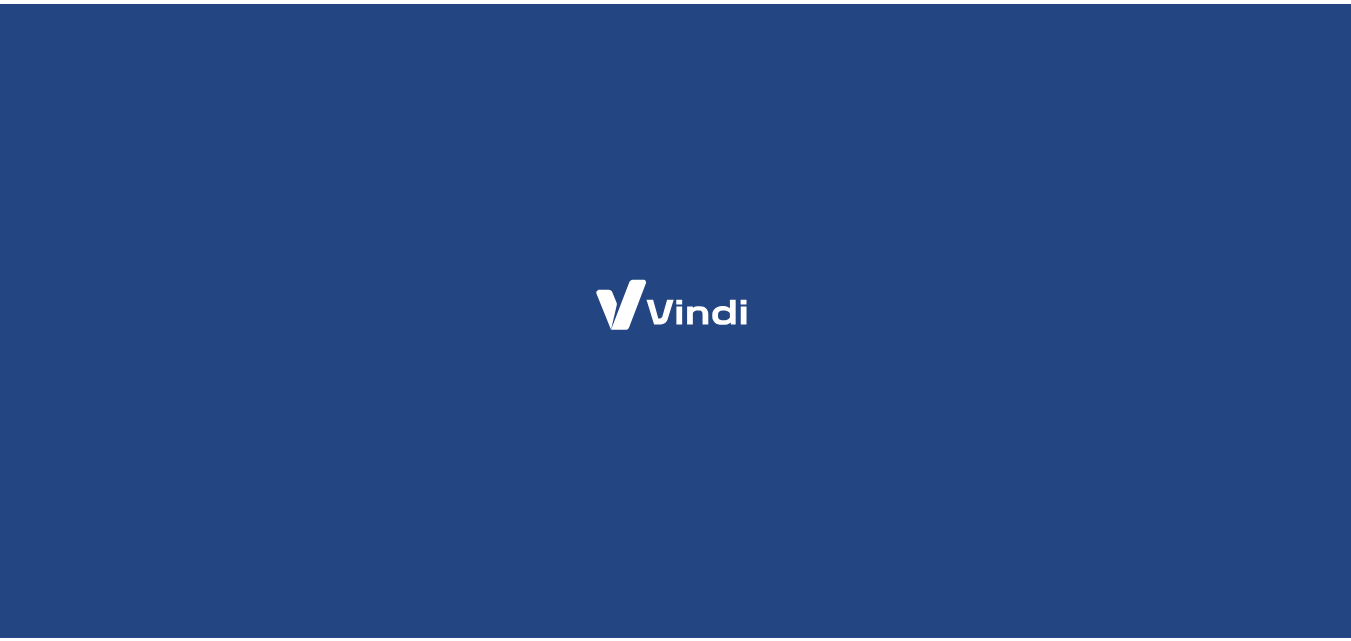 scroll, scrollTop: 0, scrollLeft: 0, axis: both 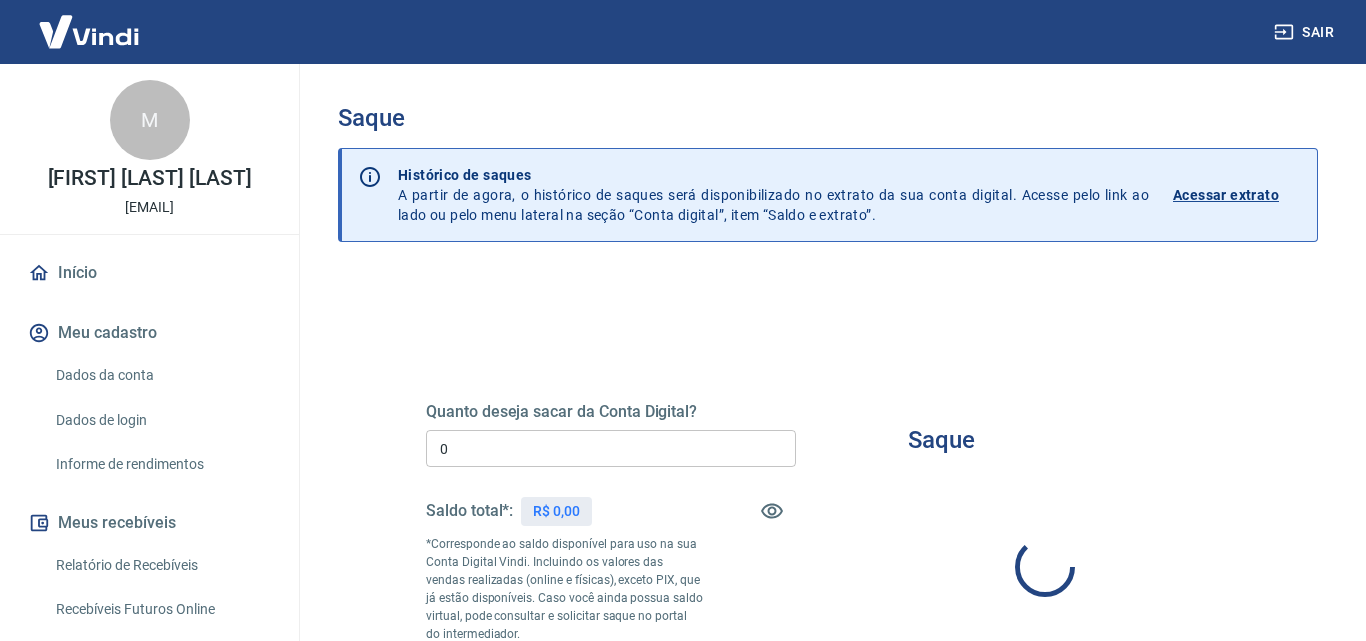 type on "R$ 0,00" 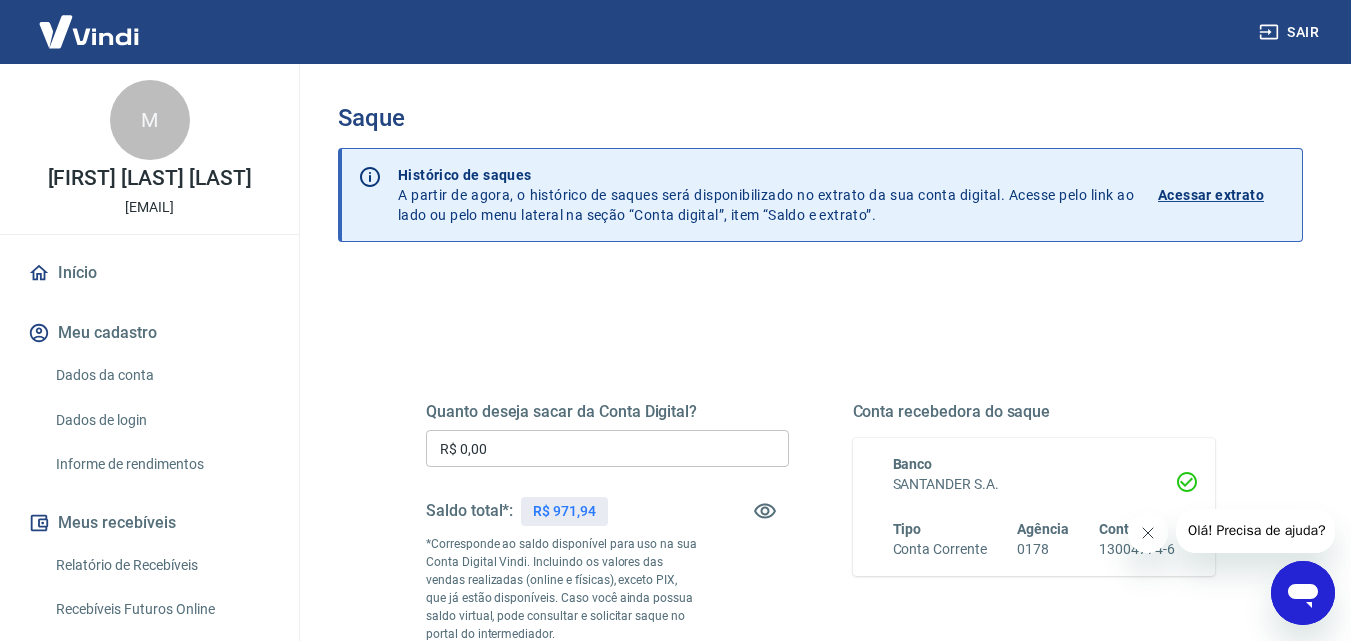 scroll, scrollTop: 0, scrollLeft: 0, axis: both 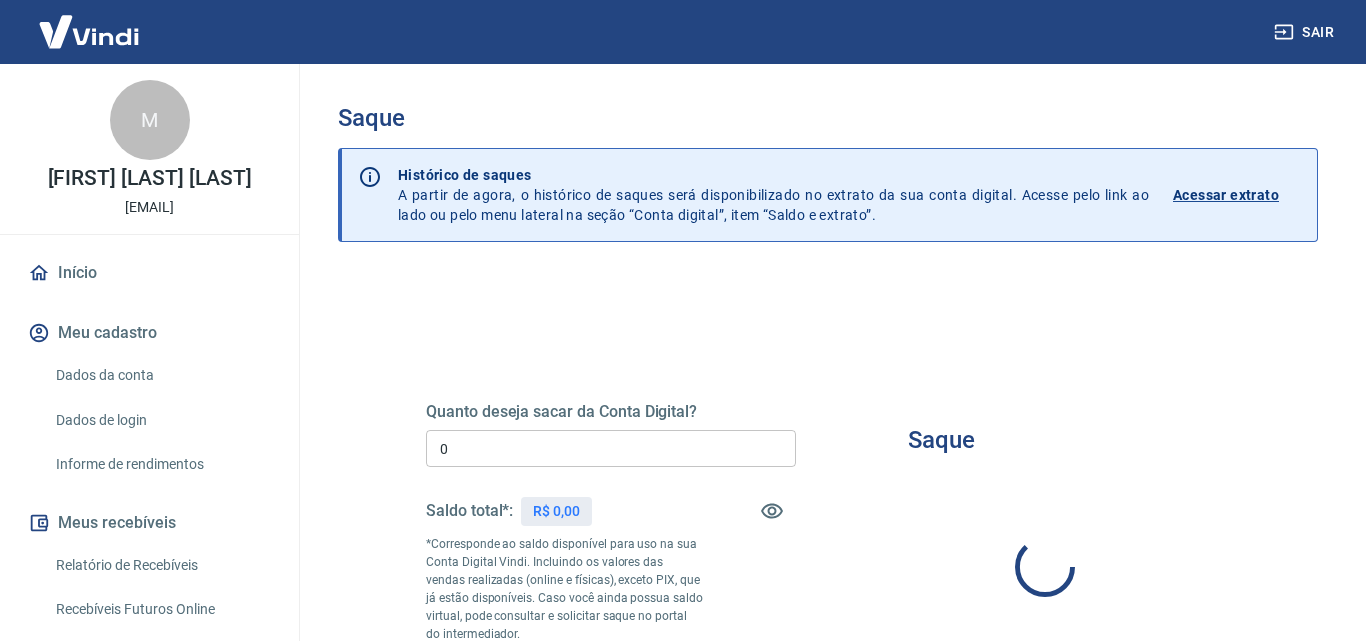 type on "R$ 0,00" 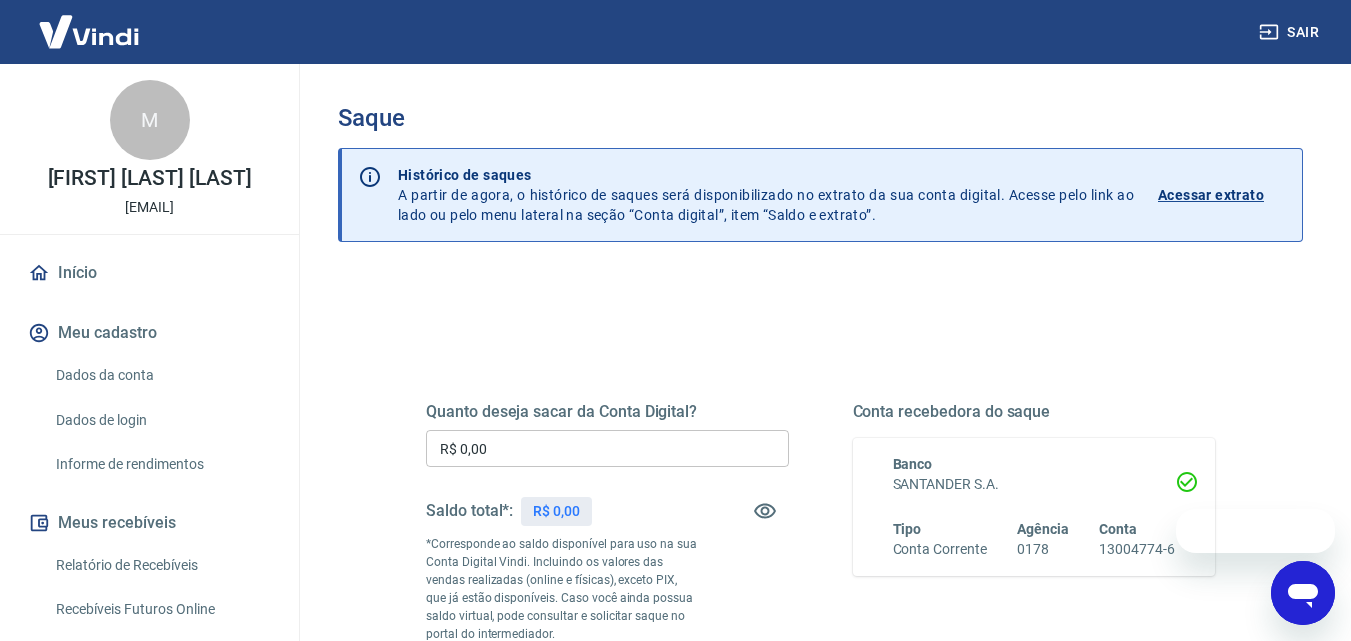 scroll, scrollTop: 0, scrollLeft: 0, axis: both 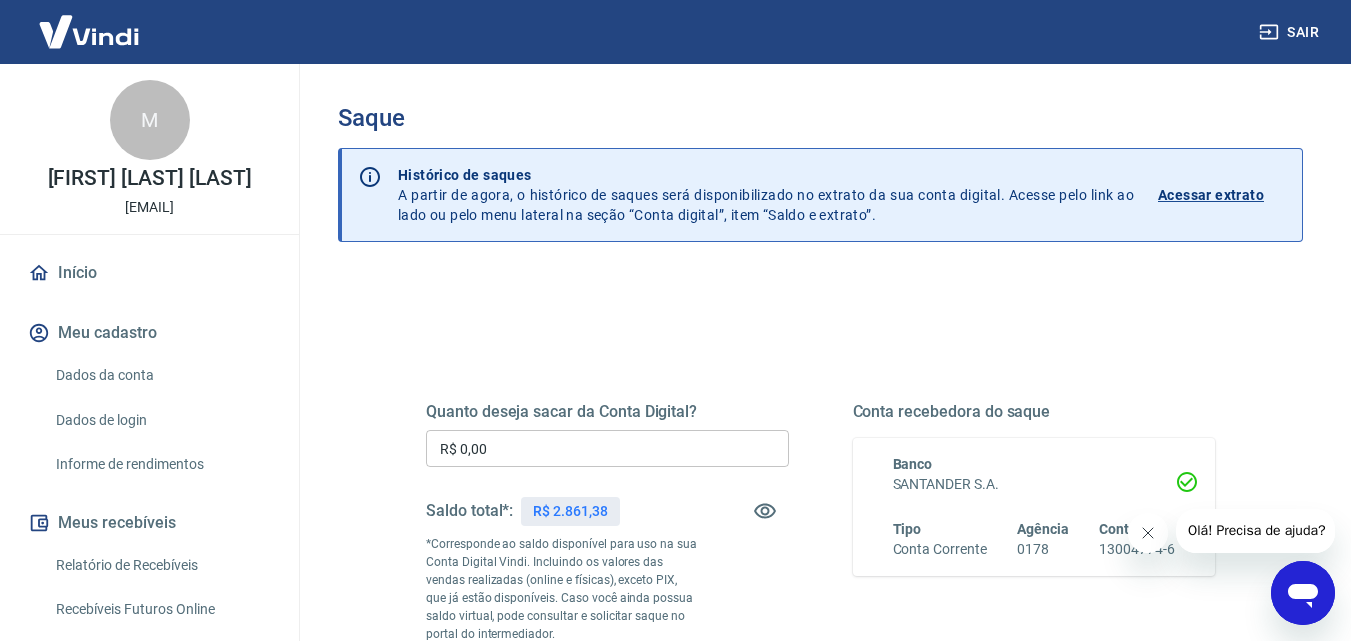 click on "R$ 0,00" at bounding box center (607, 448) 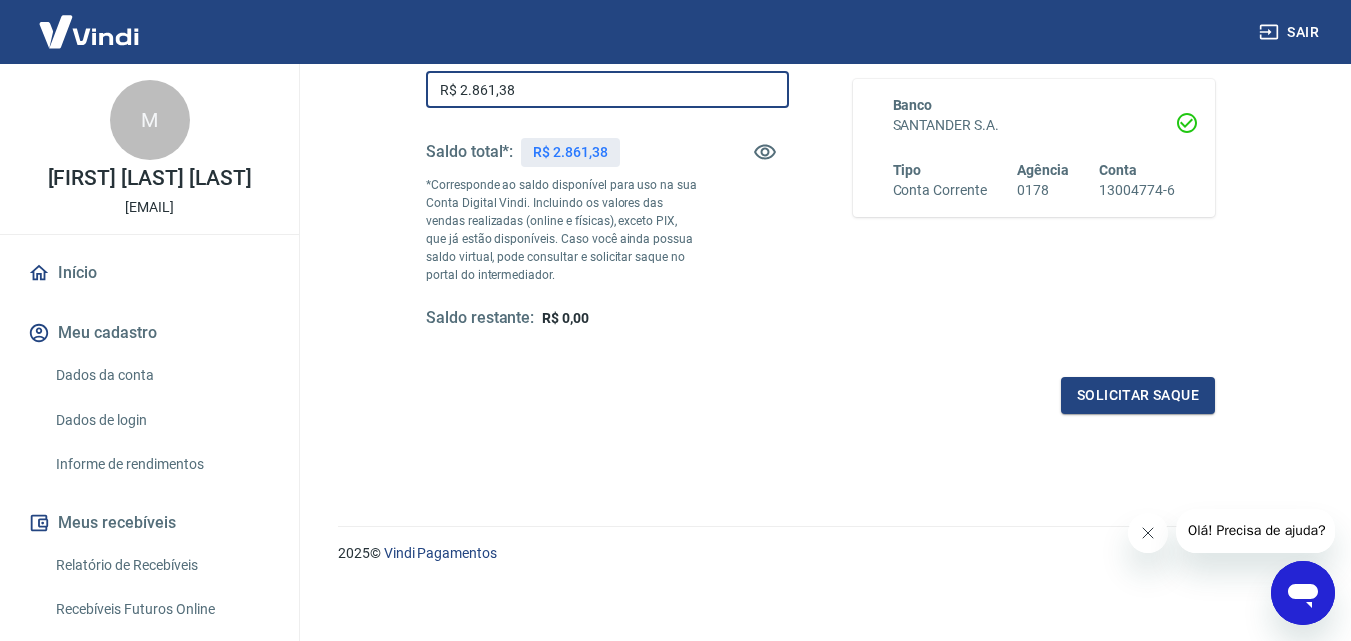 scroll, scrollTop: 366, scrollLeft: 0, axis: vertical 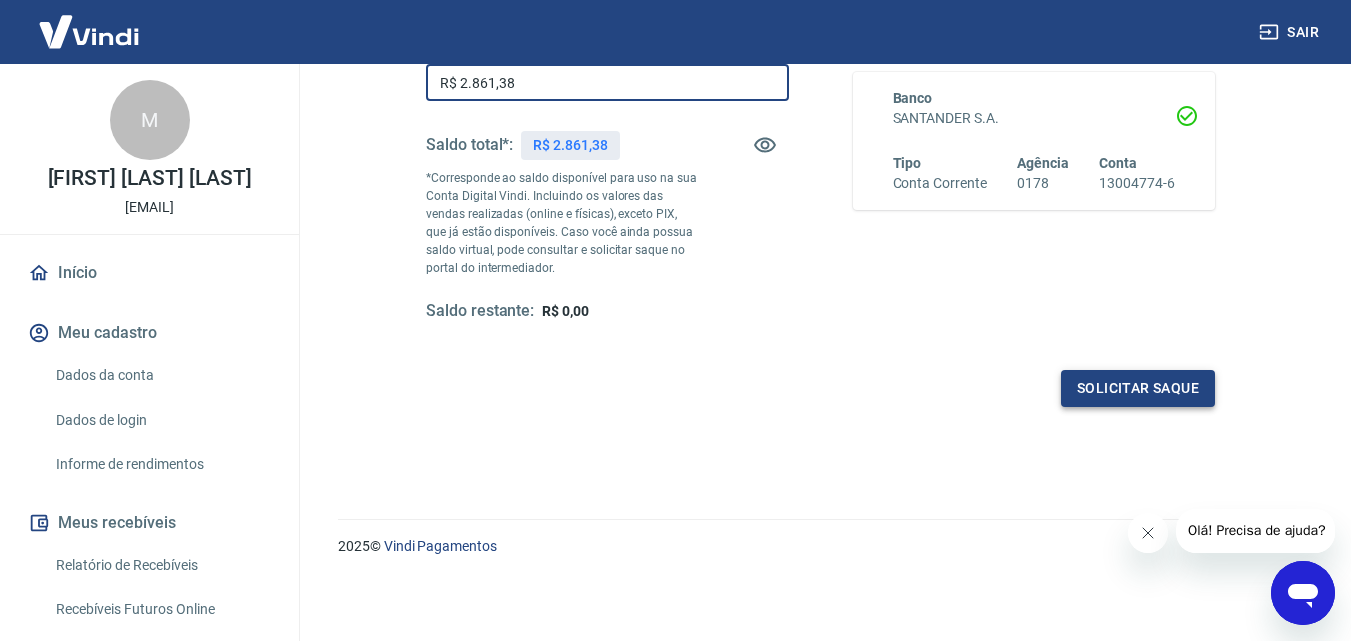 type on "R$ 2.861,38" 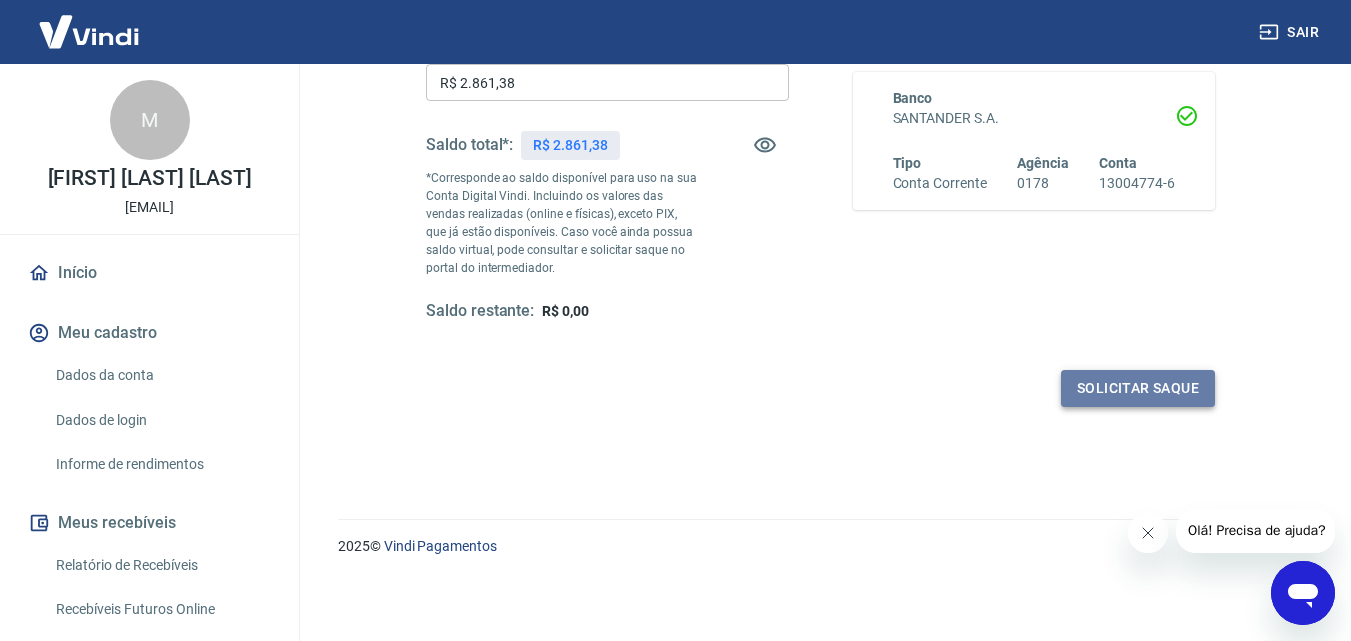 click on "Solicitar saque" at bounding box center [1138, 388] 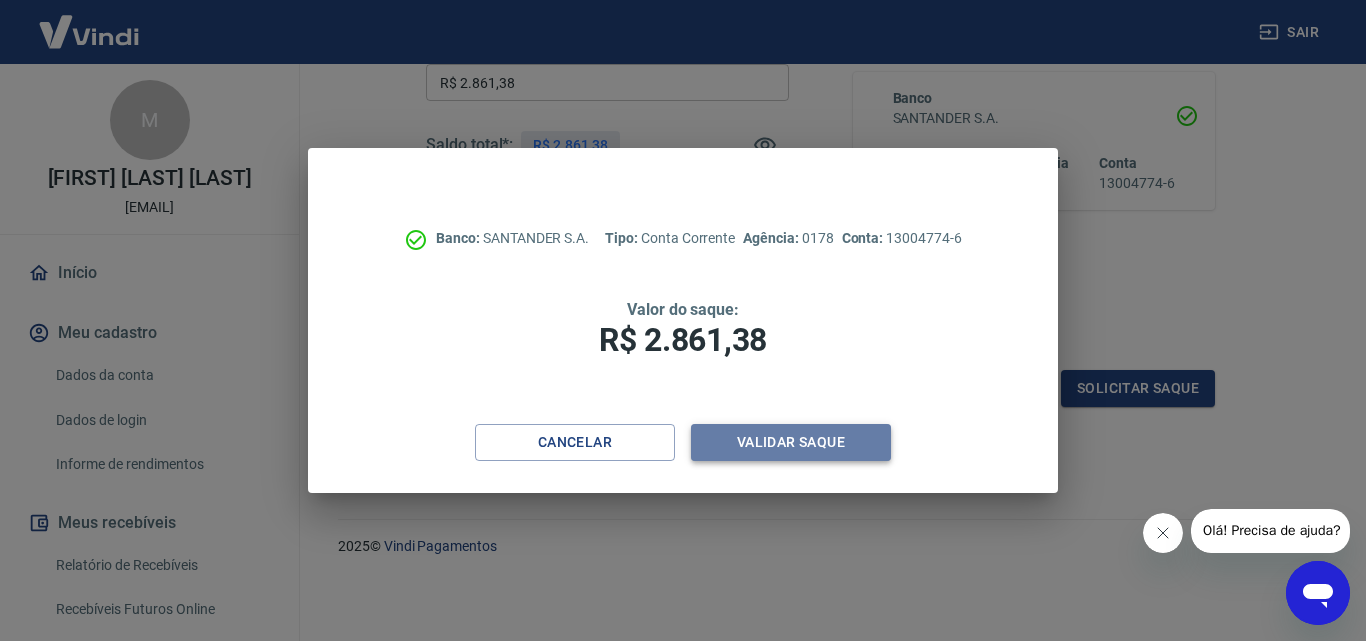 click on "Validar saque" at bounding box center [791, 442] 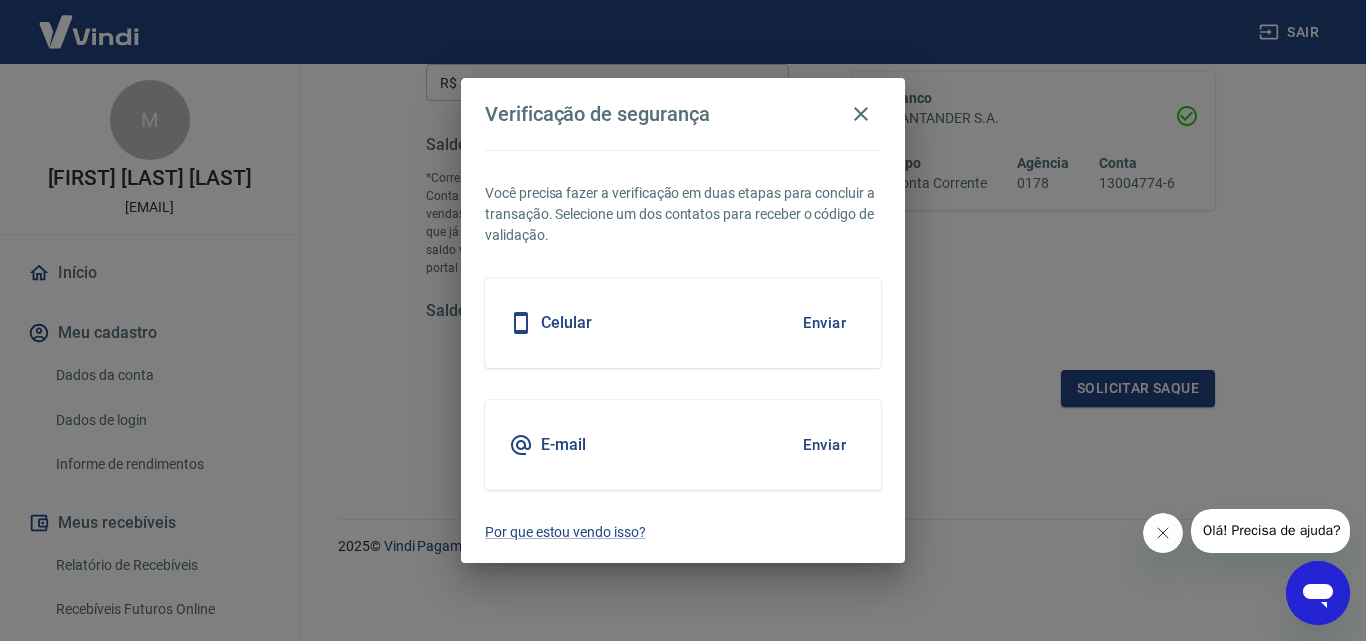 click on "Enviar" at bounding box center (824, 323) 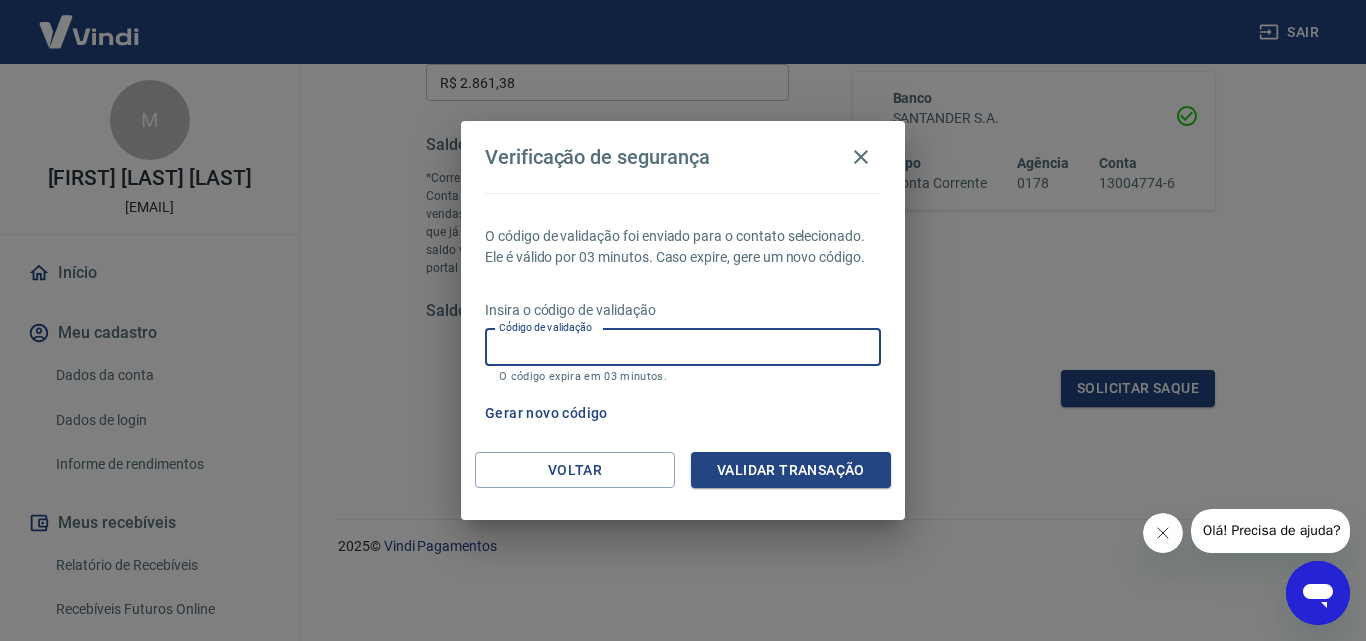 click on "Código de validação" at bounding box center (683, 347) 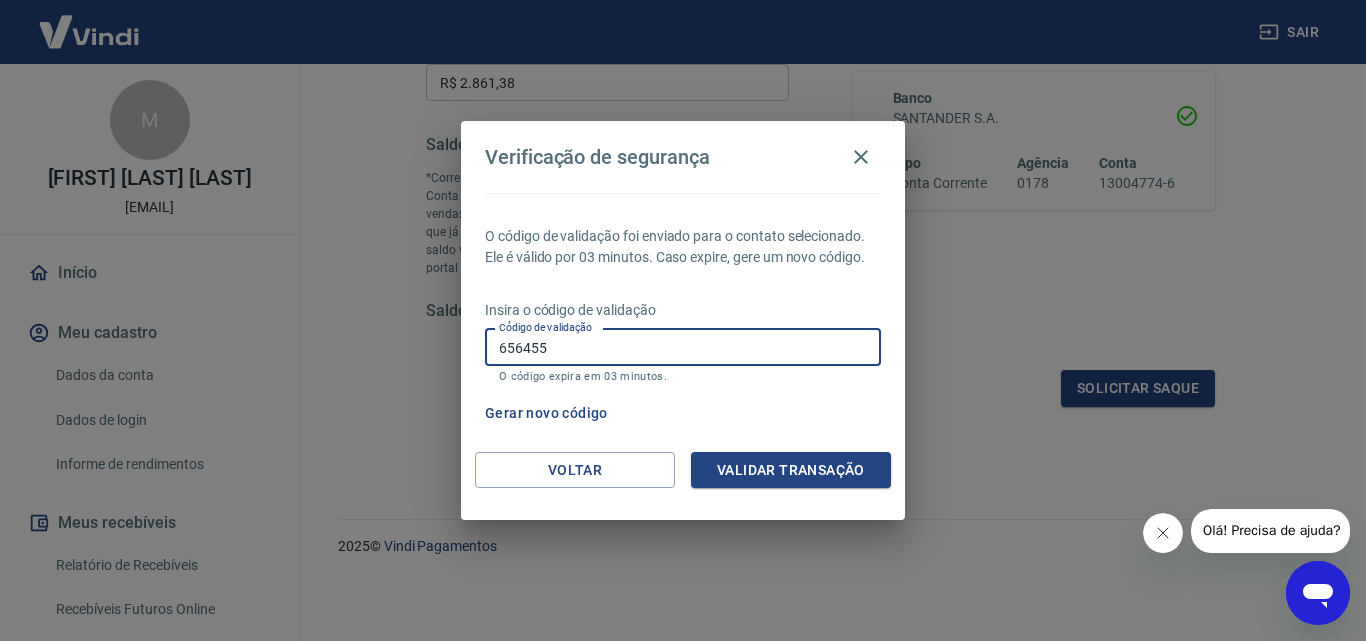 type on "656455" 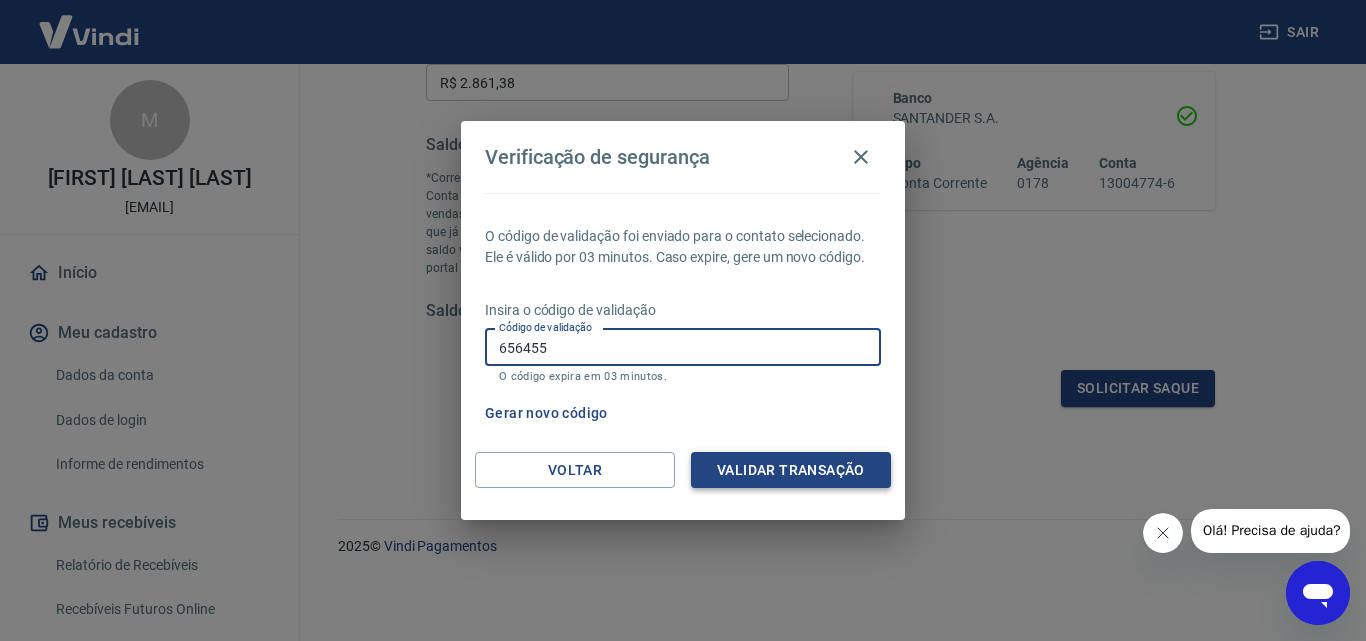 click on "Validar transação" at bounding box center (791, 470) 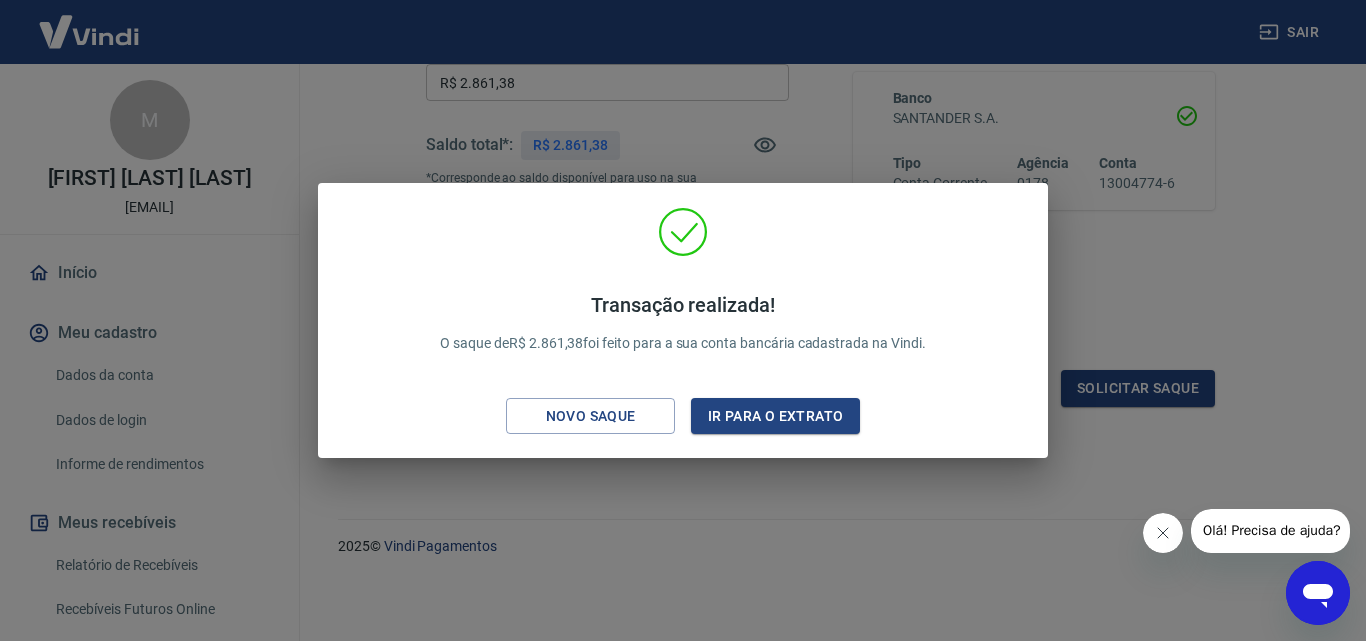 click on "Transação realizada! O saque de  R$ 2.861,38  foi feito para a sua conta bancária cadastrada na Vindi." at bounding box center (682, 323) 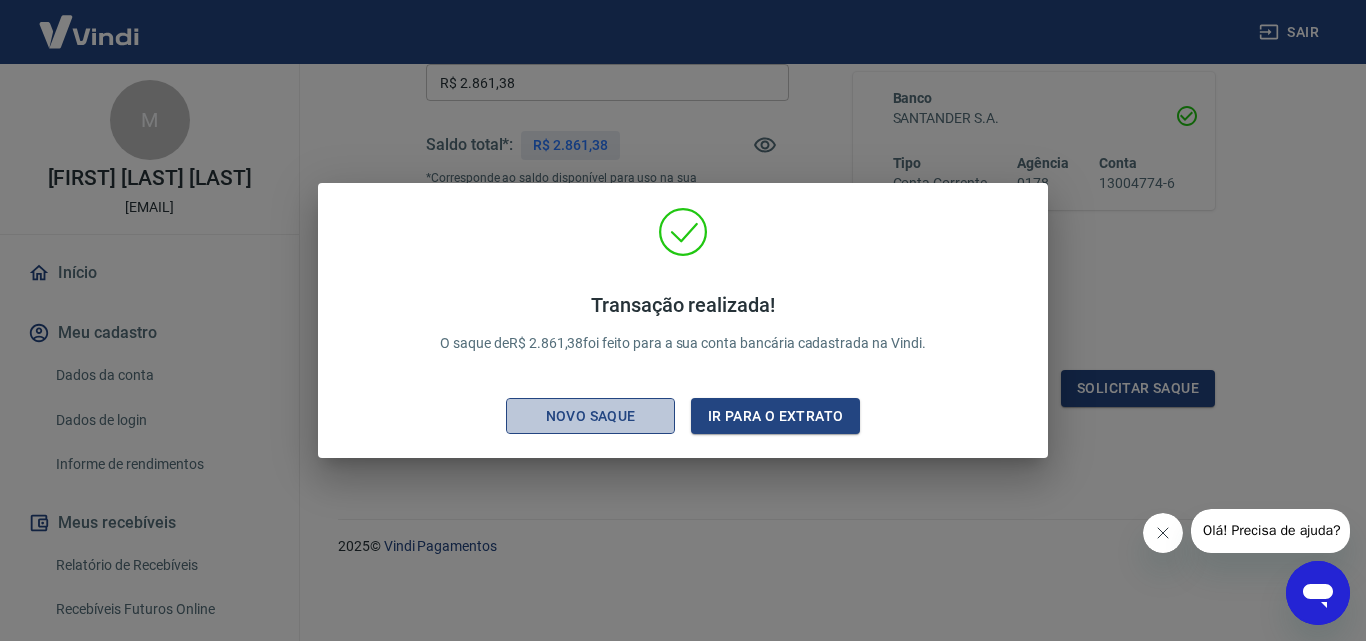 click on "Novo saque" at bounding box center (591, 416) 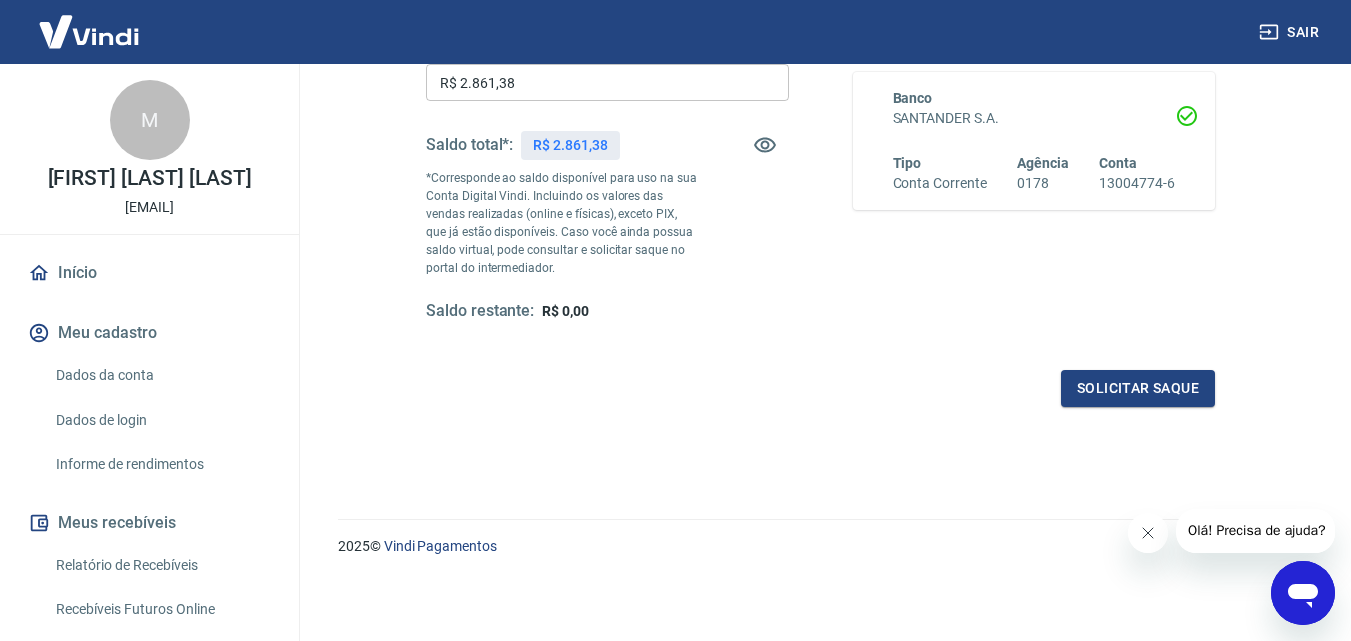 click on "Quanto deseja sacar da Conta Digital? R$ 2.861,38 ​ Saldo total*: R$ 2.861,38 *Corresponde ao saldo disponível para uso na sua Conta Digital Vindi. Incluindo os valores das vendas realizadas (online e físicas), exceto PIX, que já estão disponíveis. Caso você ainda possua saldo virtual, pode consultar e solicitar saque no portal do intermediador. Saldo restante: R$ 0,00 Conta recebedora do saque Banco SANTANDER S.A. Tipo Conta Corrente Agência 0178 Conta 13004774-6 Solicitar saque" at bounding box center [820, 189] 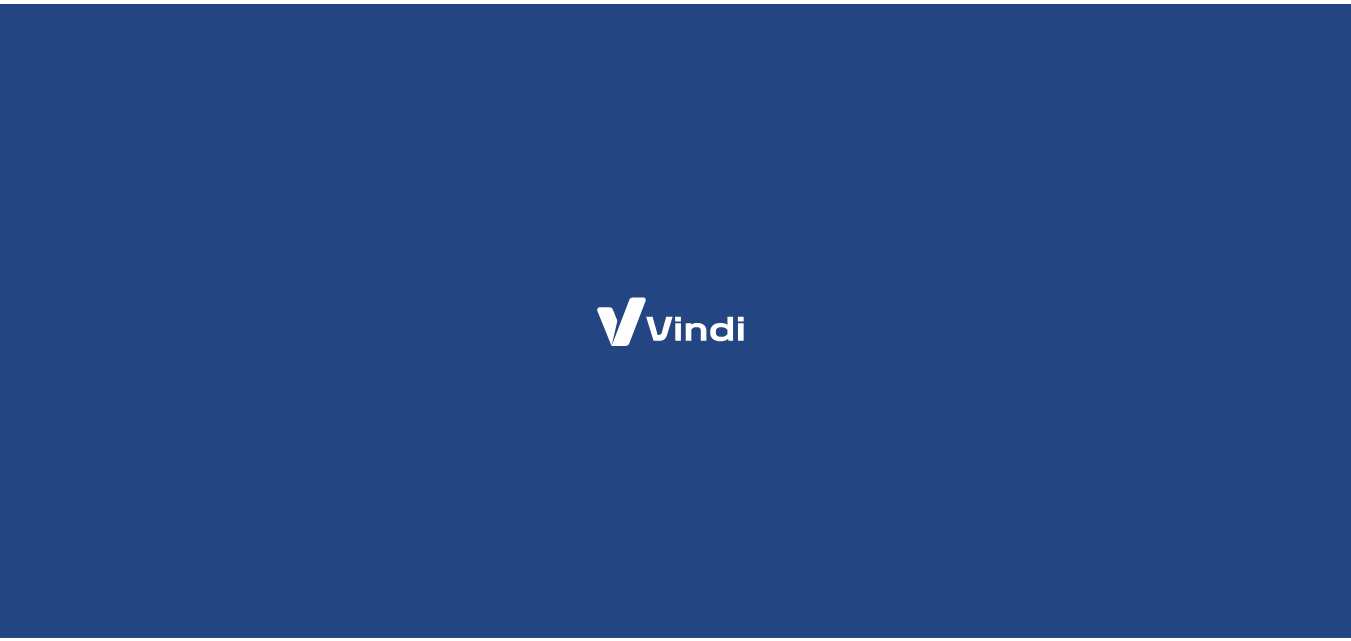 scroll, scrollTop: 0, scrollLeft: 0, axis: both 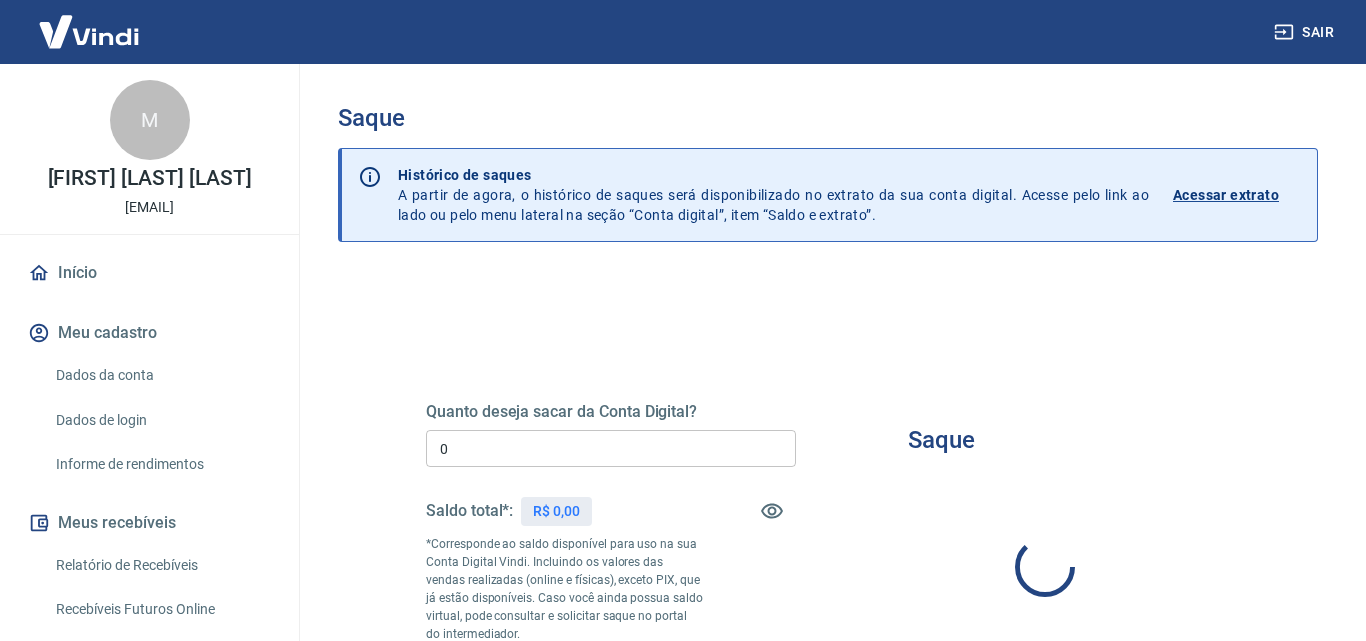 type on "R$ 0,00" 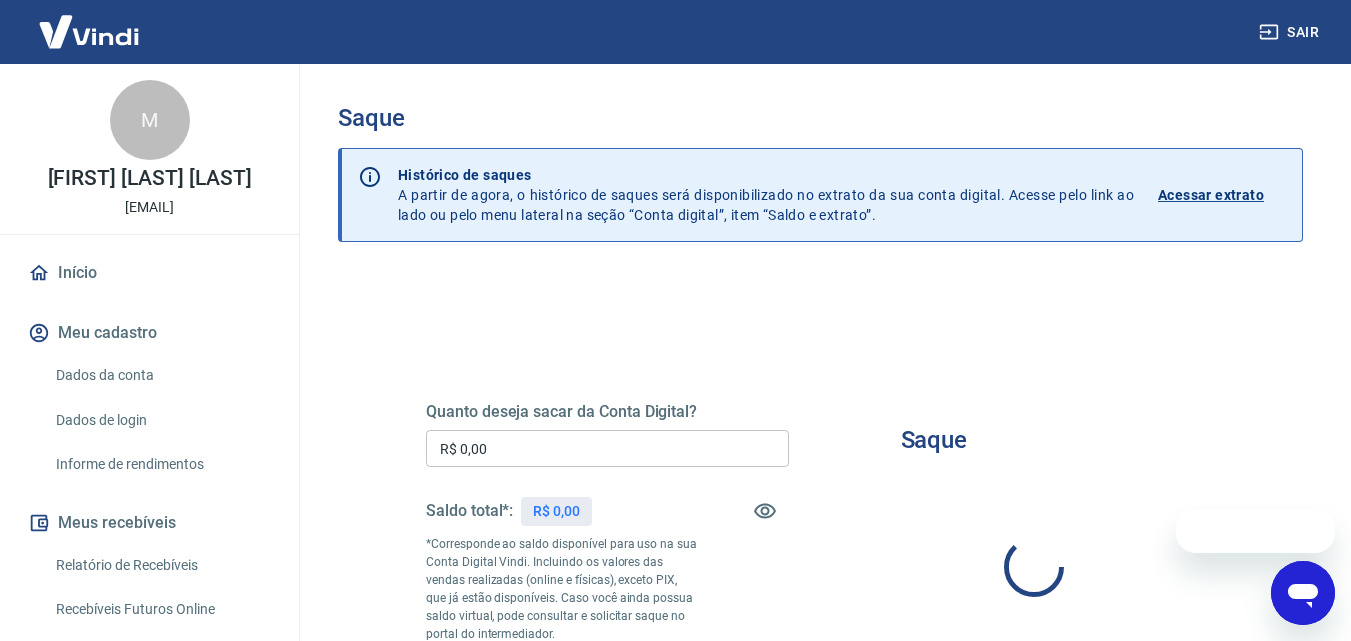 scroll, scrollTop: 0, scrollLeft: 0, axis: both 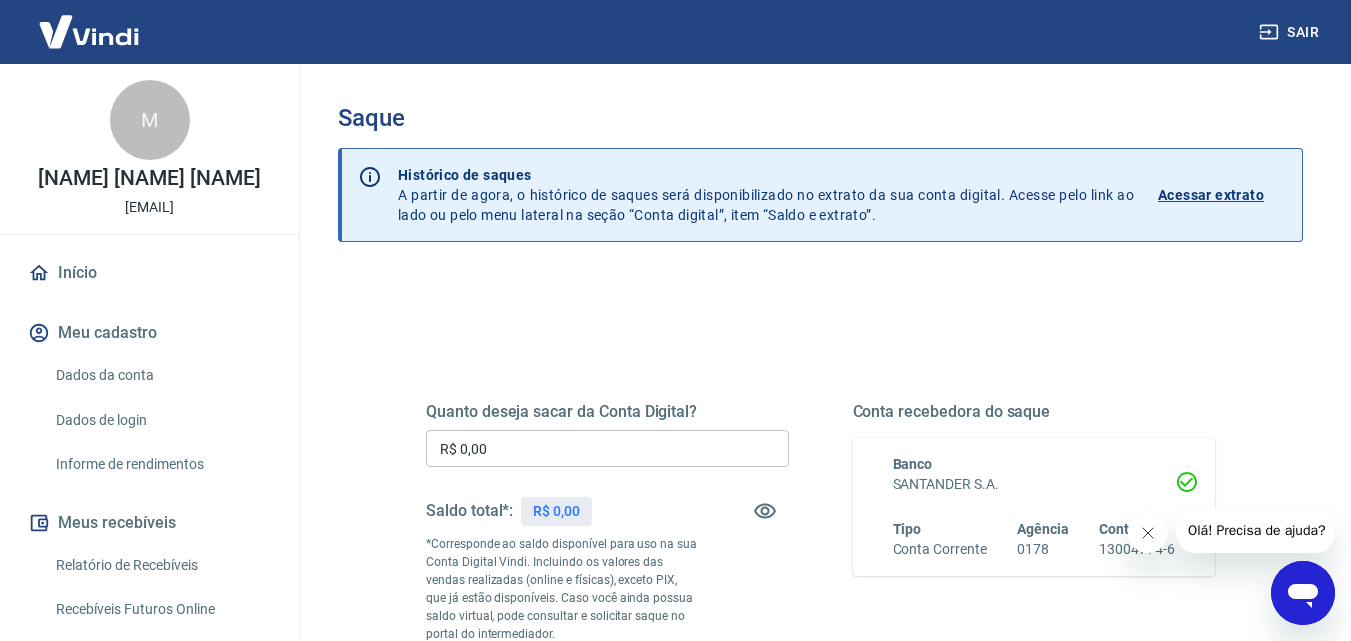 click 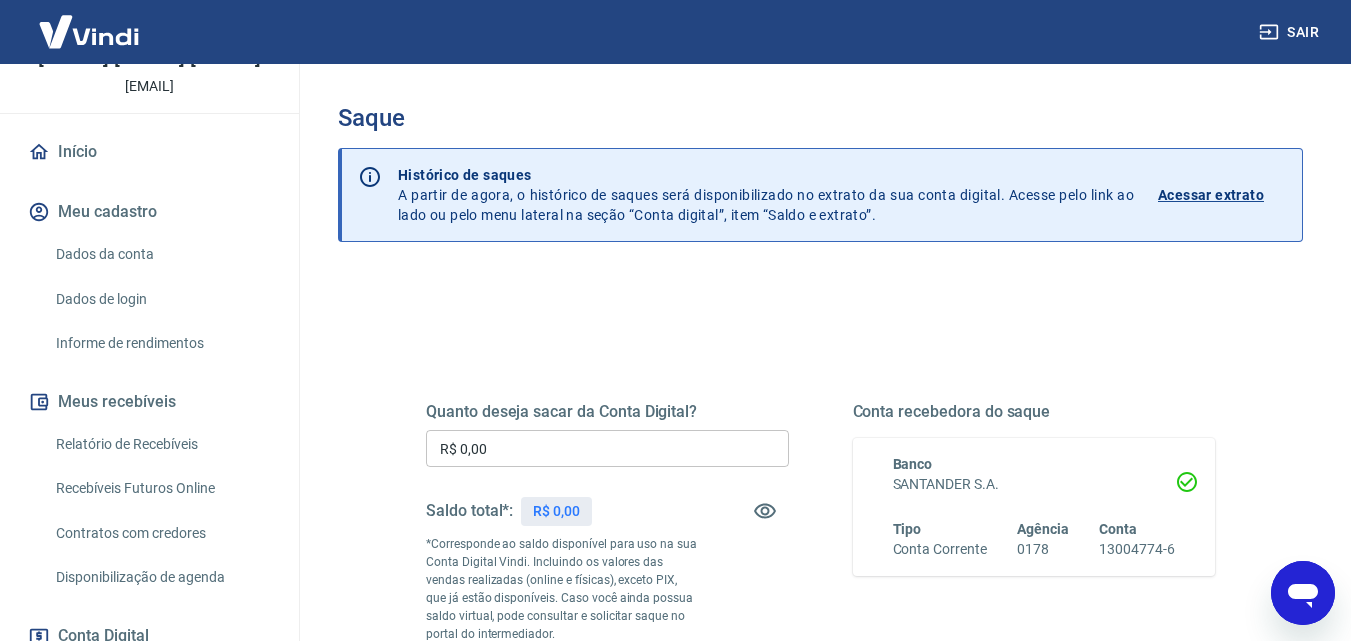 scroll, scrollTop: 200, scrollLeft: 0, axis: vertical 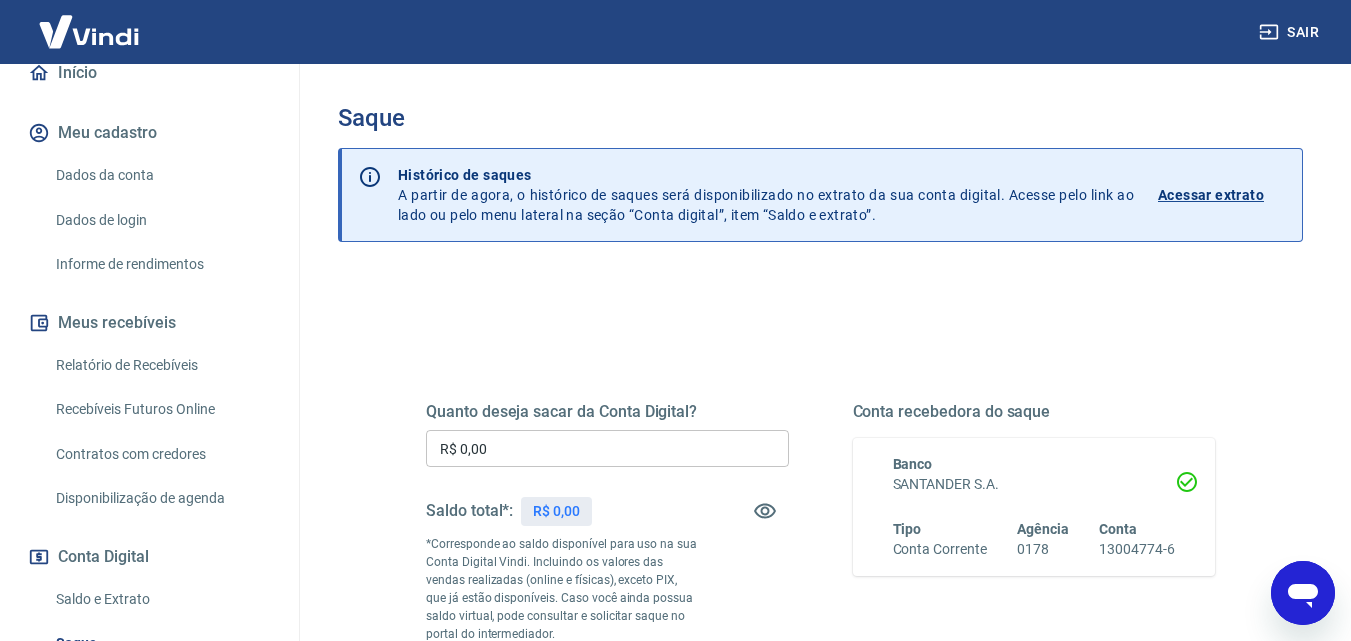 click on "Saldo e Extrato" at bounding box center (161, 599) 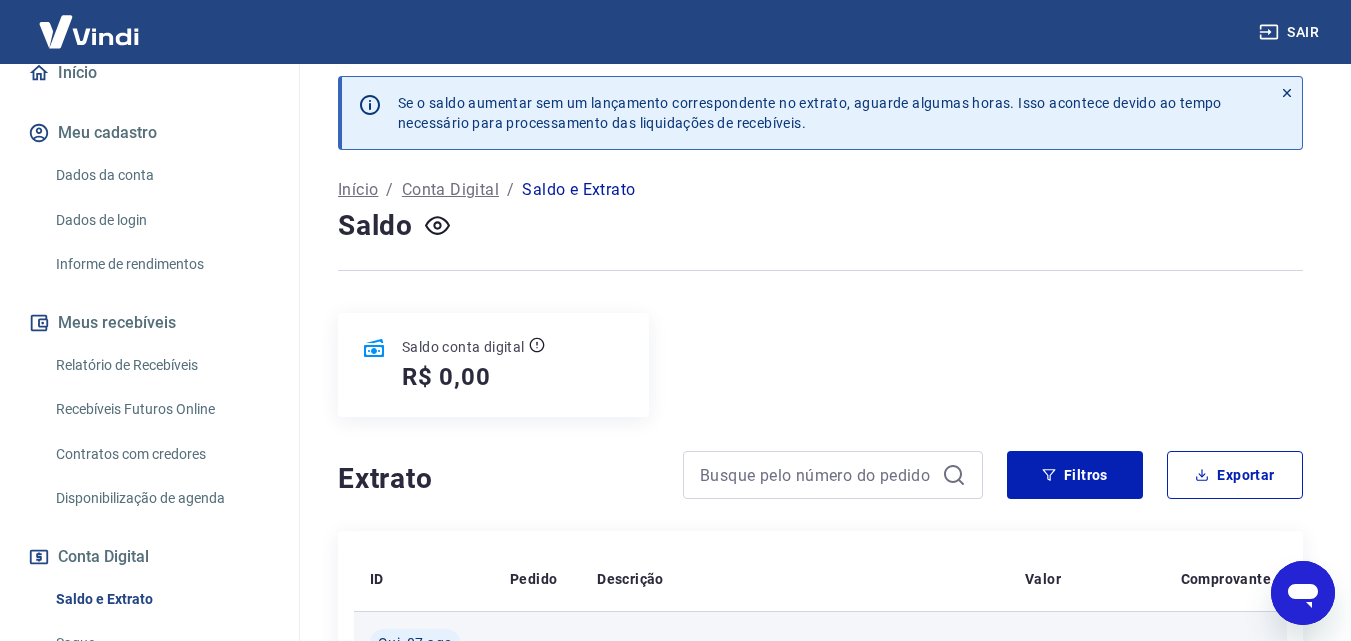 scroll, scrollTop: 0, scrollLeft: 0, axis: both 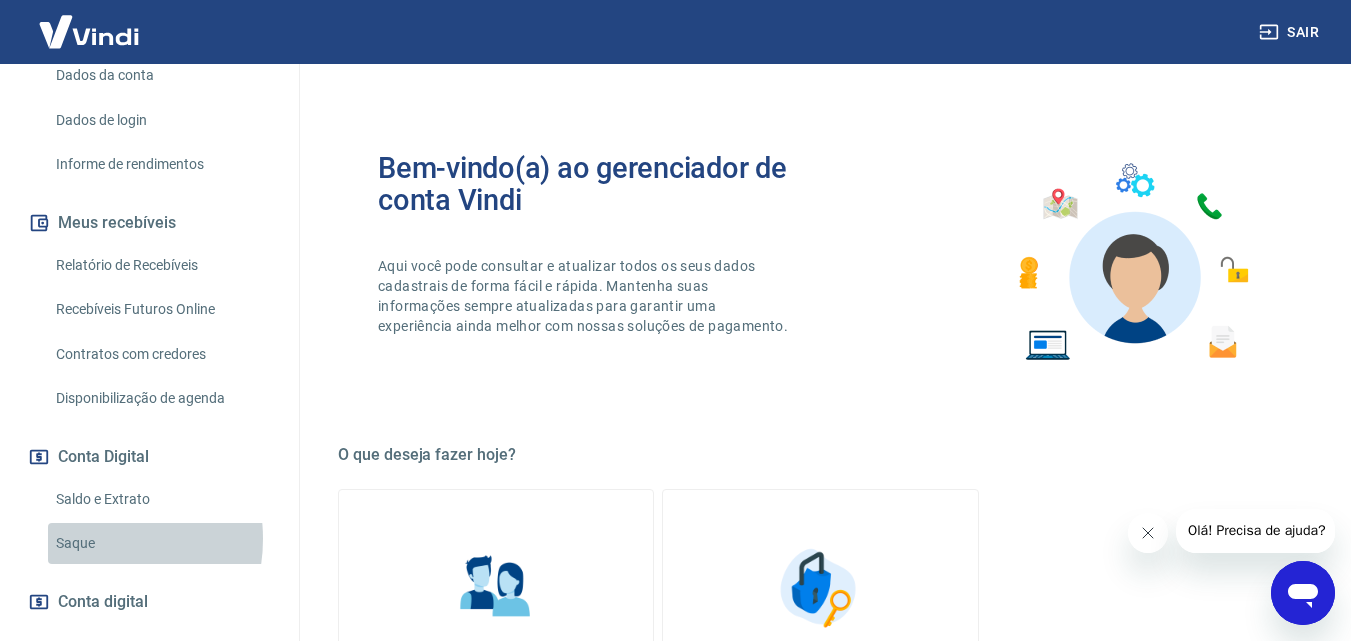 click on "Saque" at bounding box center [161, 543] 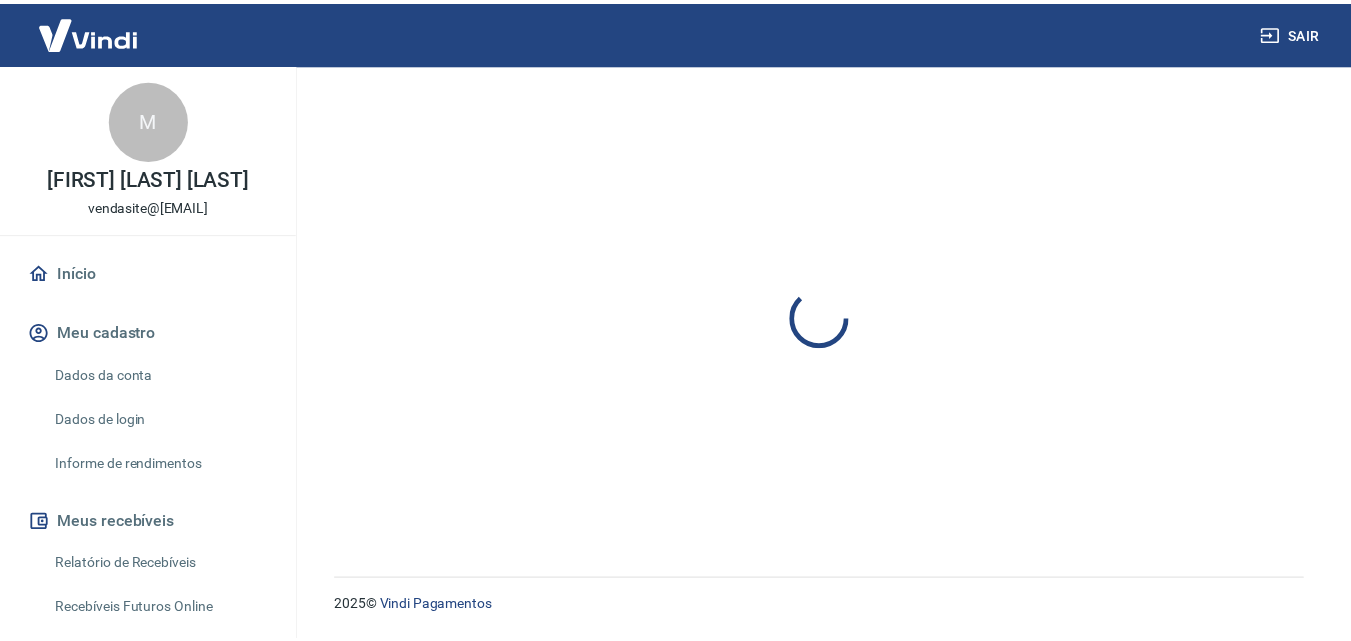 scroll, scrollTop: 0, scrollLeft: 0, axis: both 